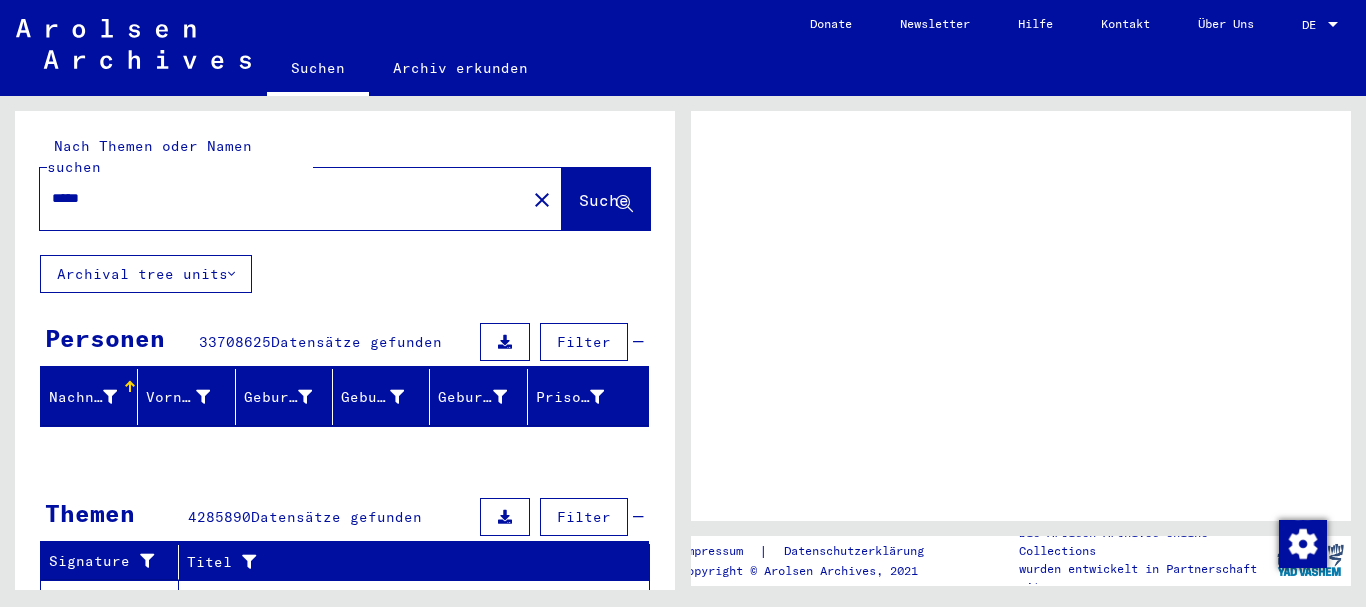 scroll, scrollTop: 0, scrollLeft: 0, axis: both 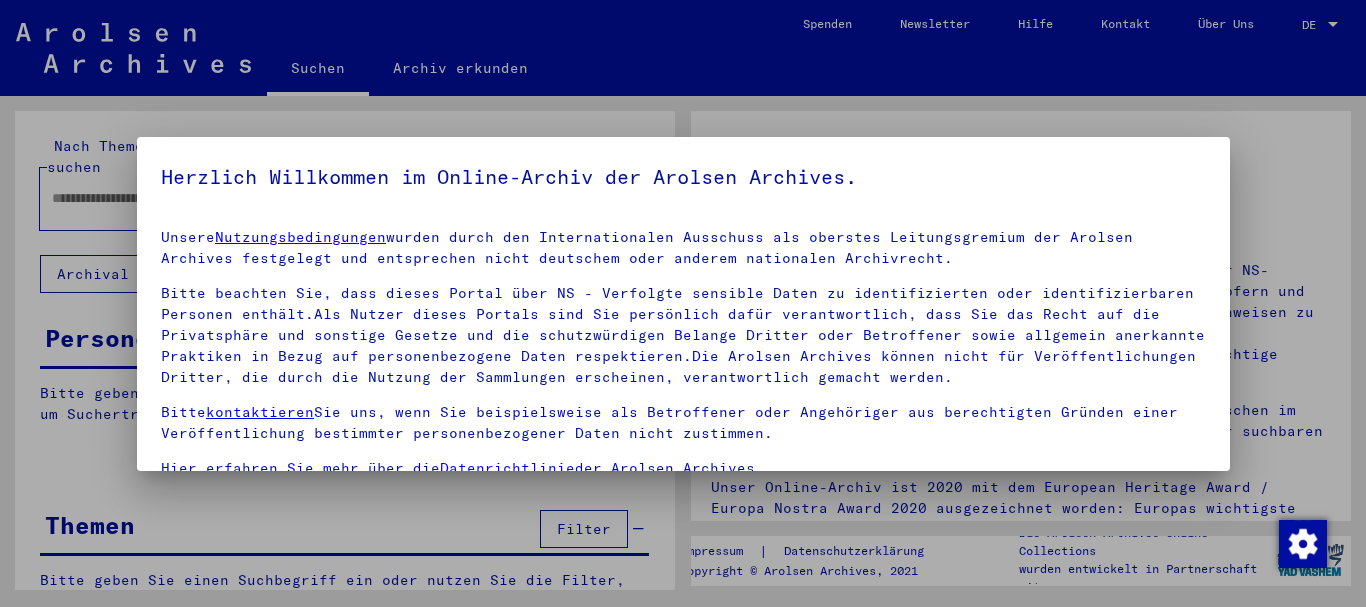 type on "*****" 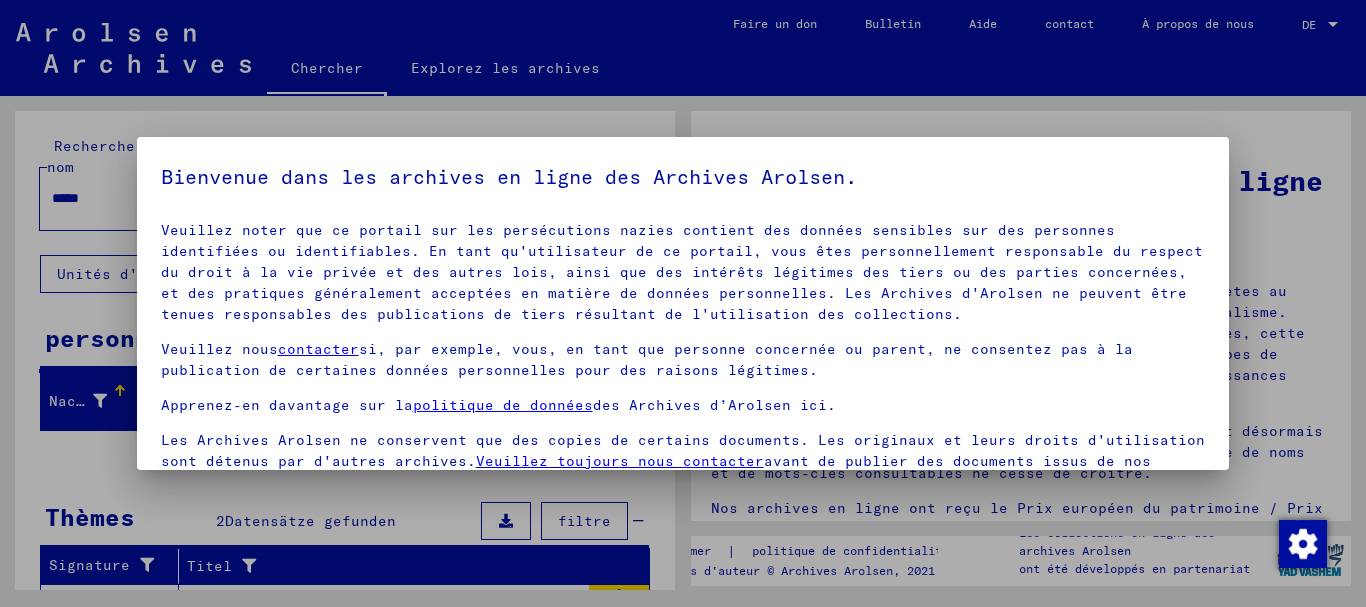 scroll, scrollTop: 127, scrollLeft: 0, axis: vertical 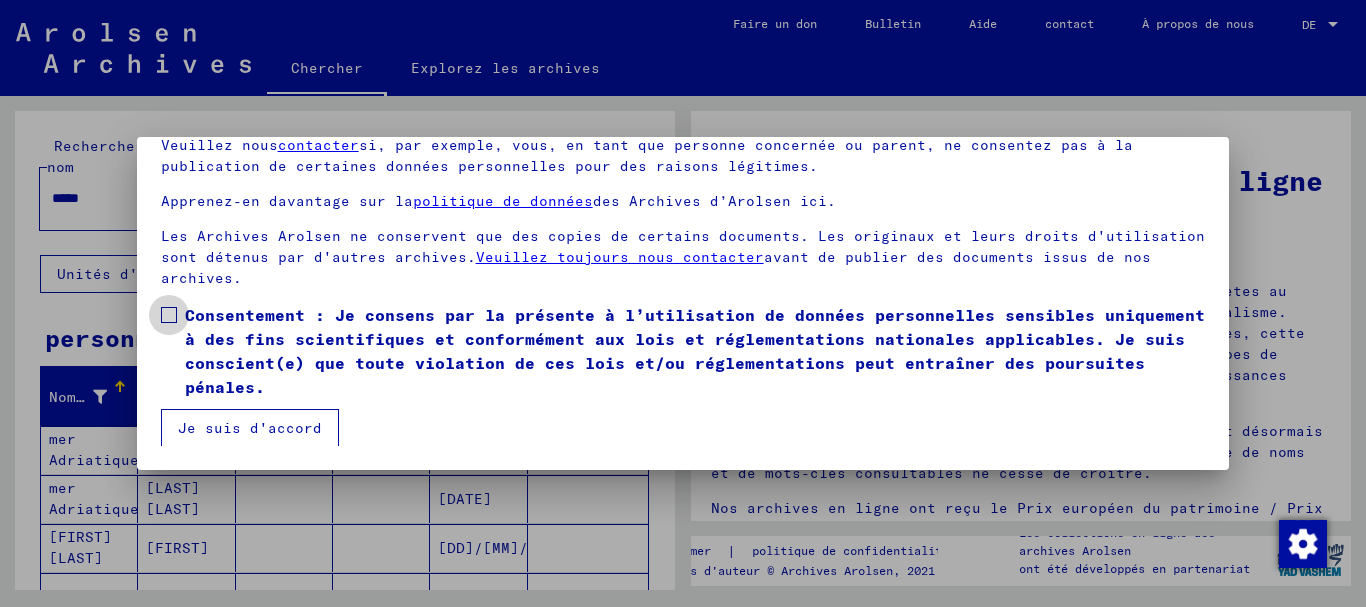 click at bounding box center [169, 315] 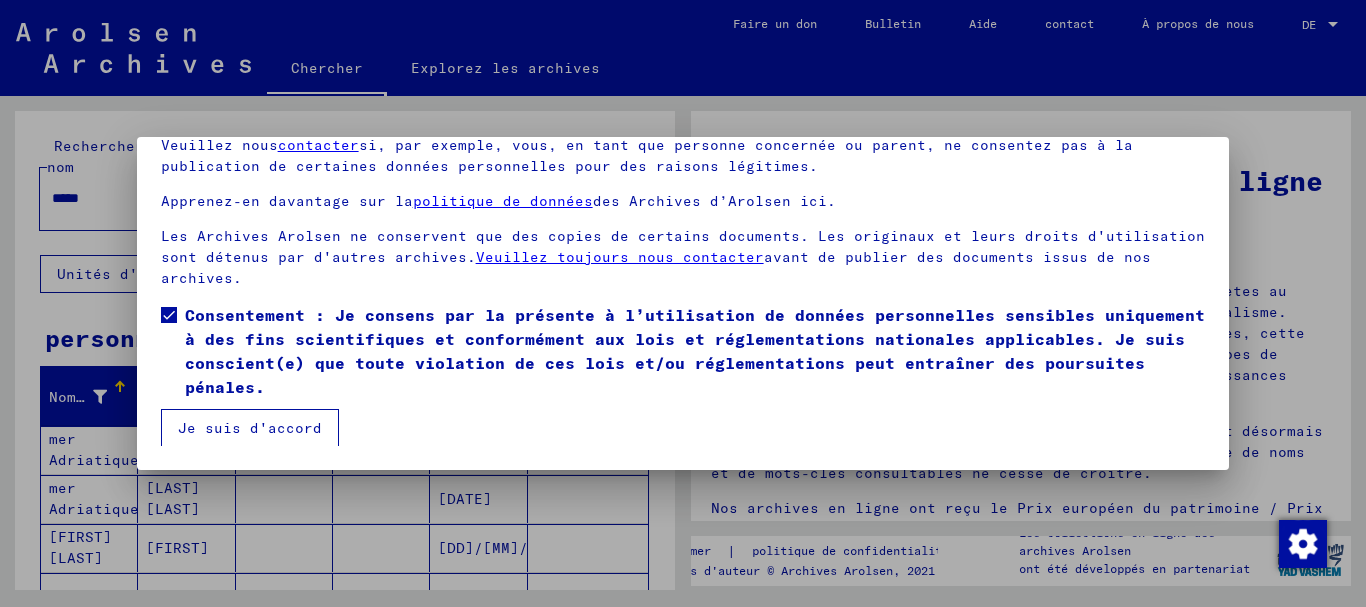 click on "Je suis d'accord" at bounding box center (250, 428) 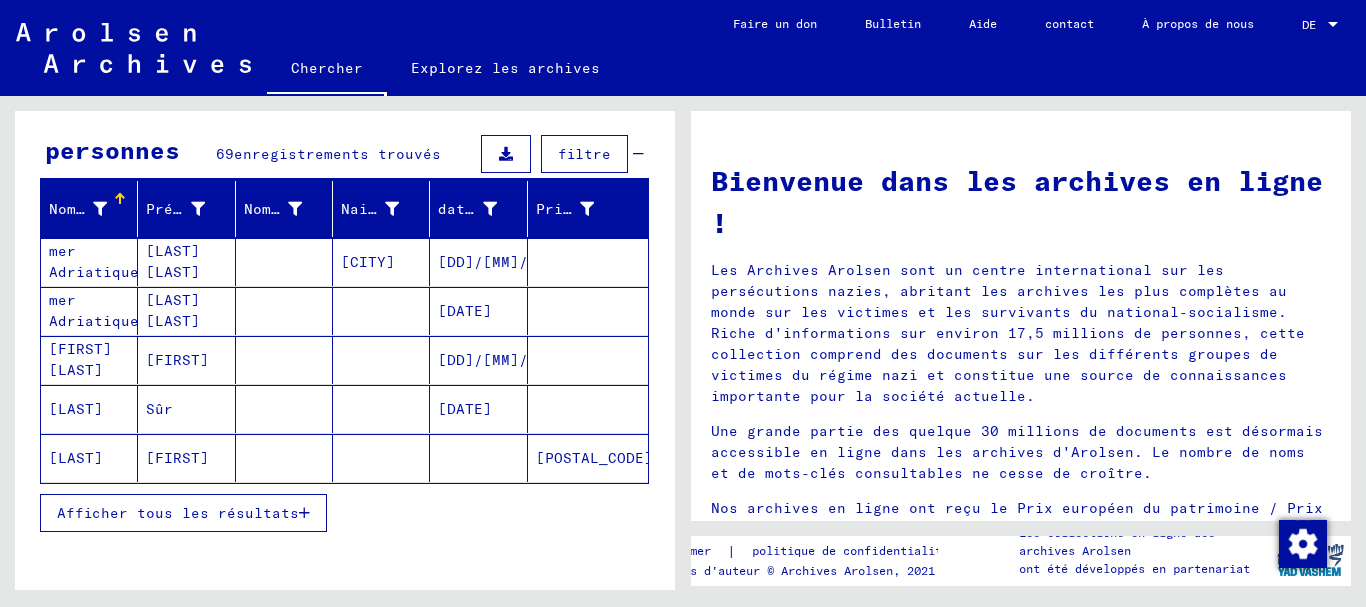 scroll, scrollTop: 200, scrollLeft: 0, axis: vertical 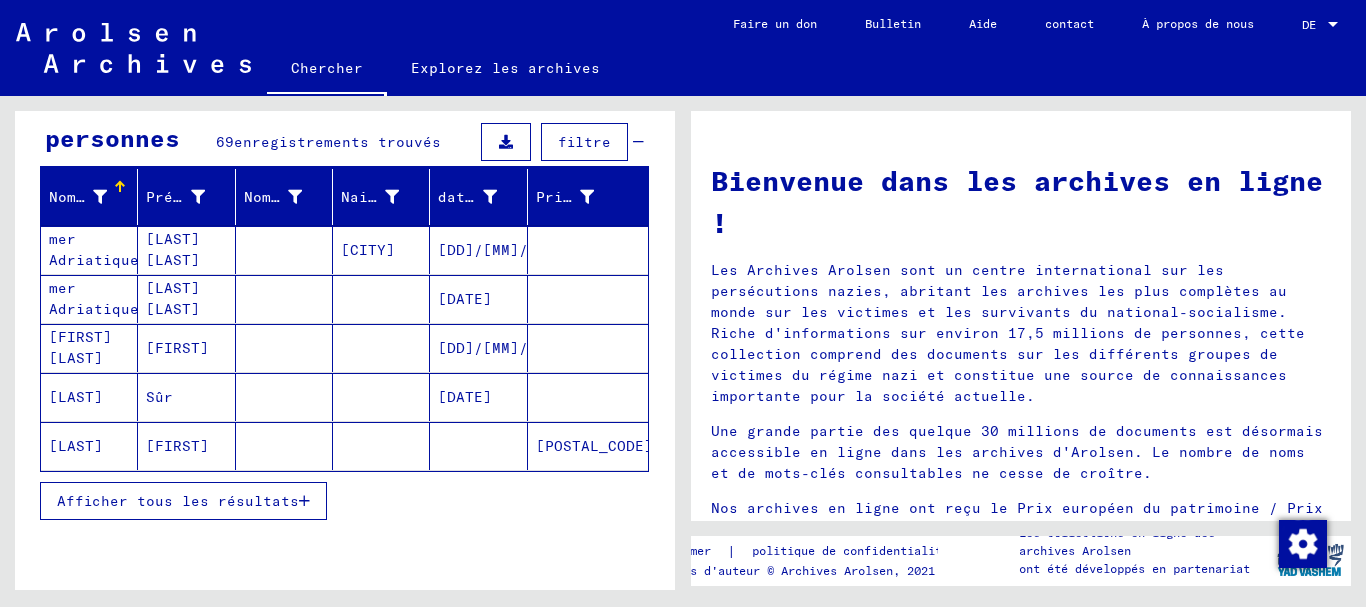 click on "Afficher tous les résultats" at bounding box center (178, 501) 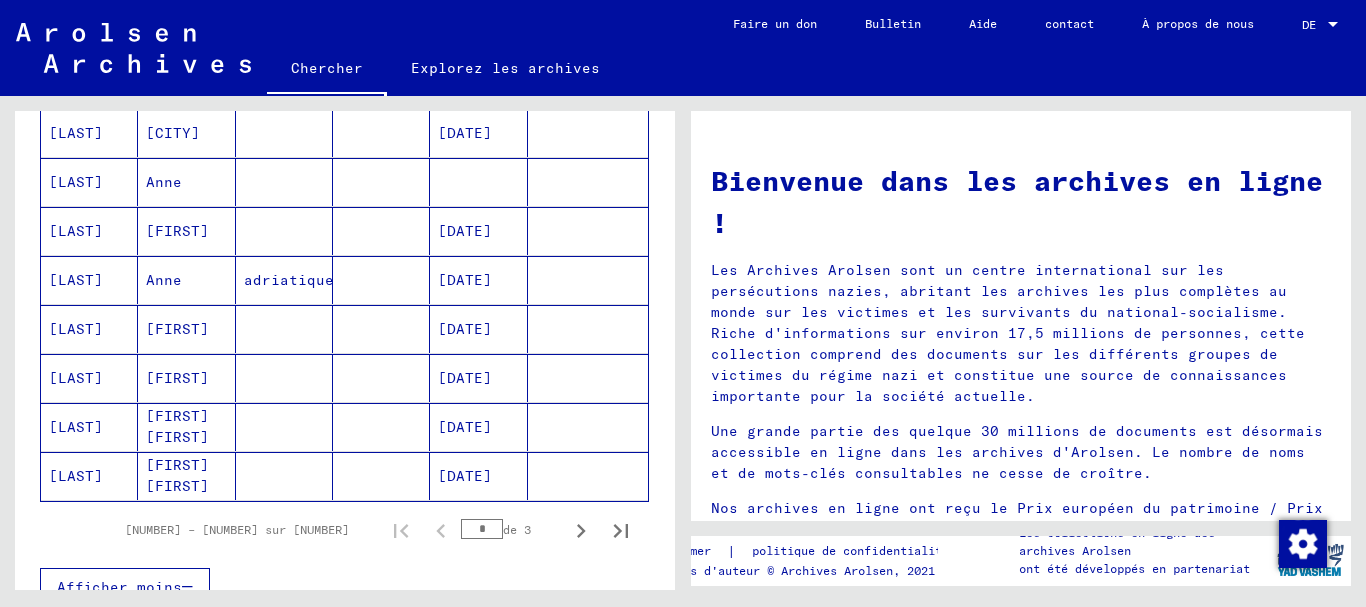 scroll, scrollTop: 1200, scrollLeft: 0, axis: vertical 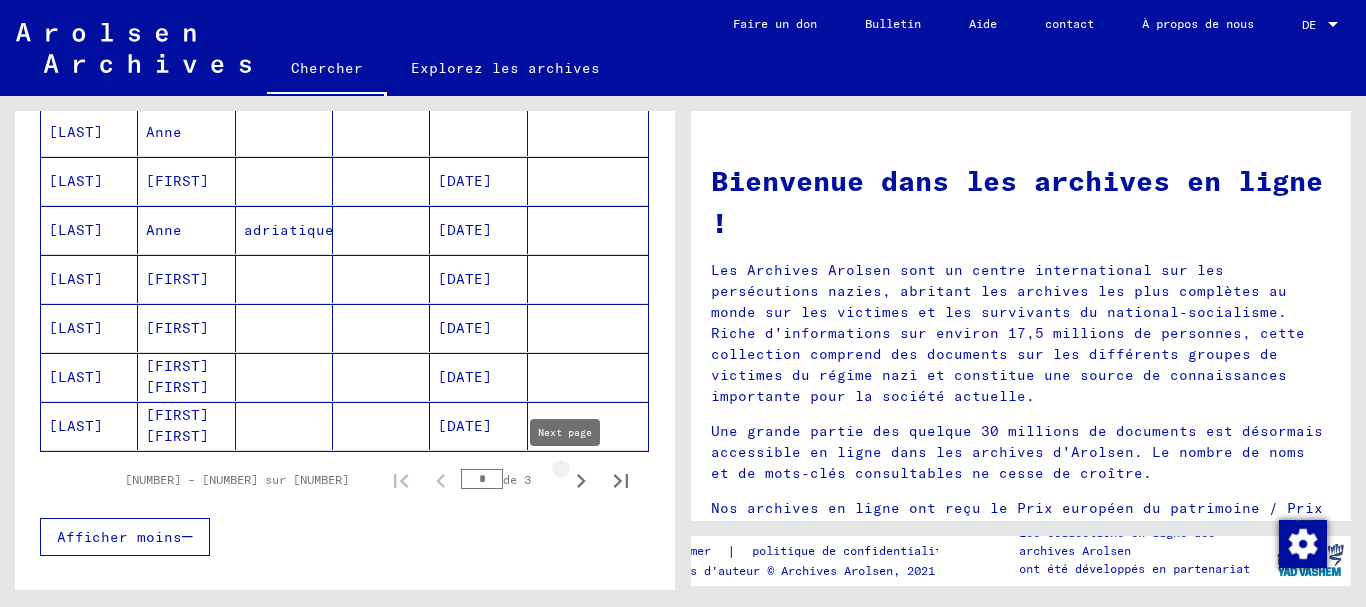 click 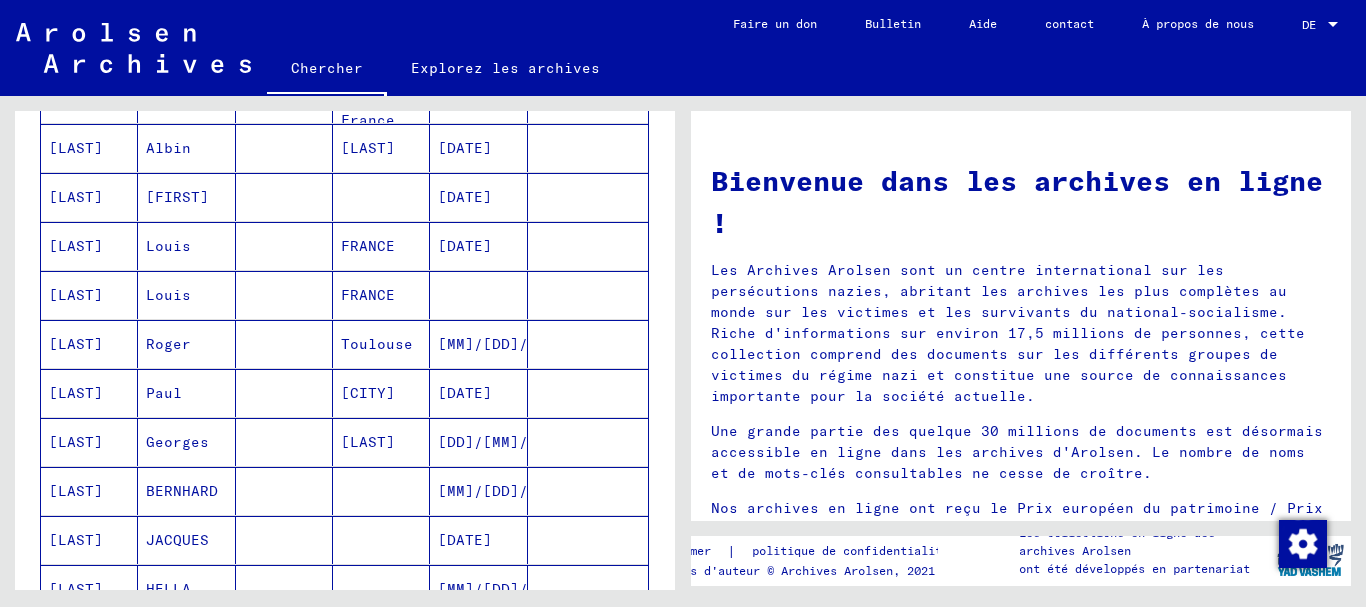 scroll, scrollTop: 800, scrollLeft: 0, axis: vertical 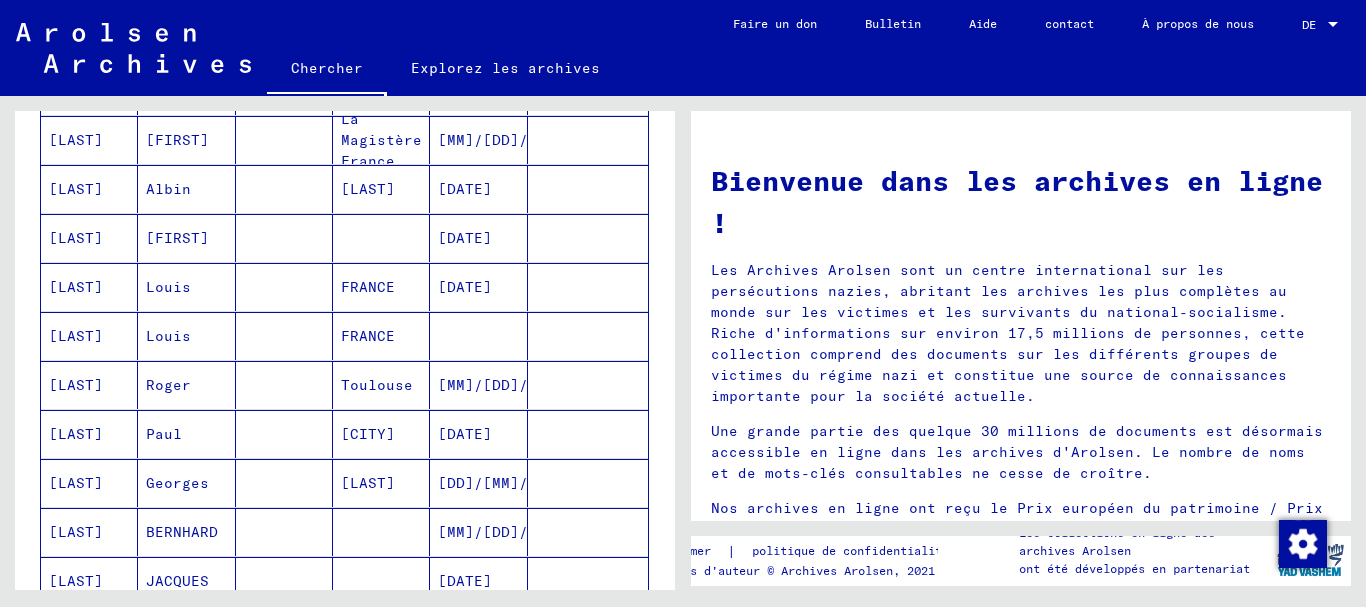 click on "[DATE]" 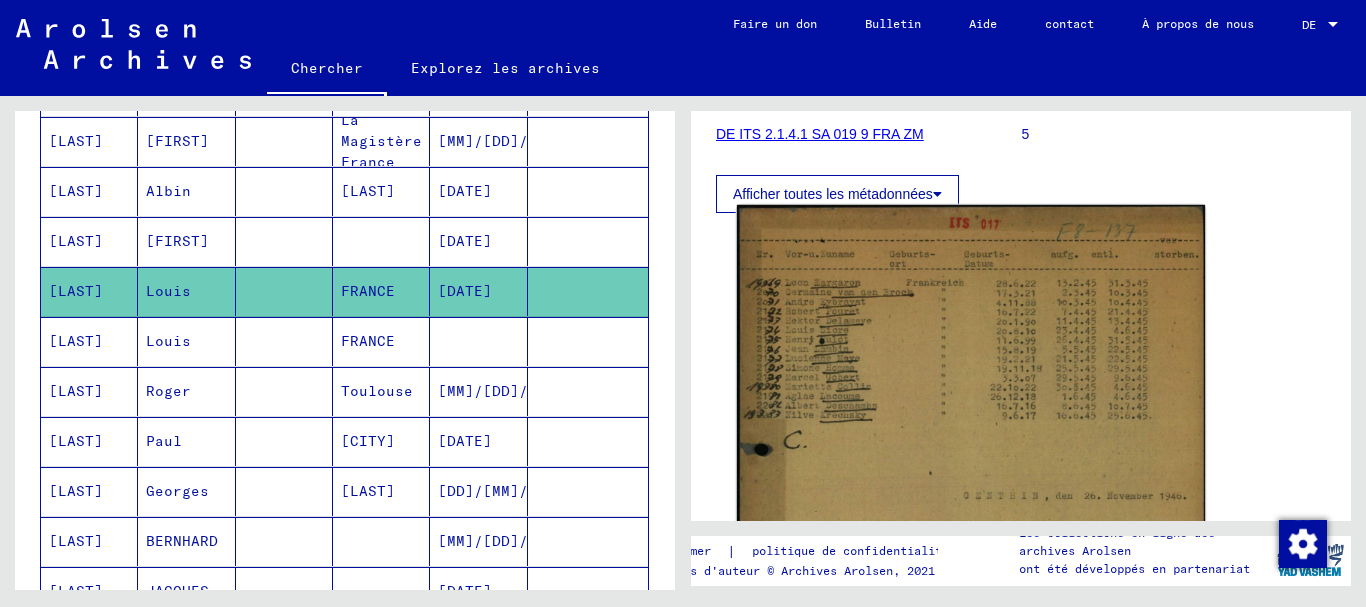 scroll, scrollTop: 300, scrollLeft: 0, axis: vertical 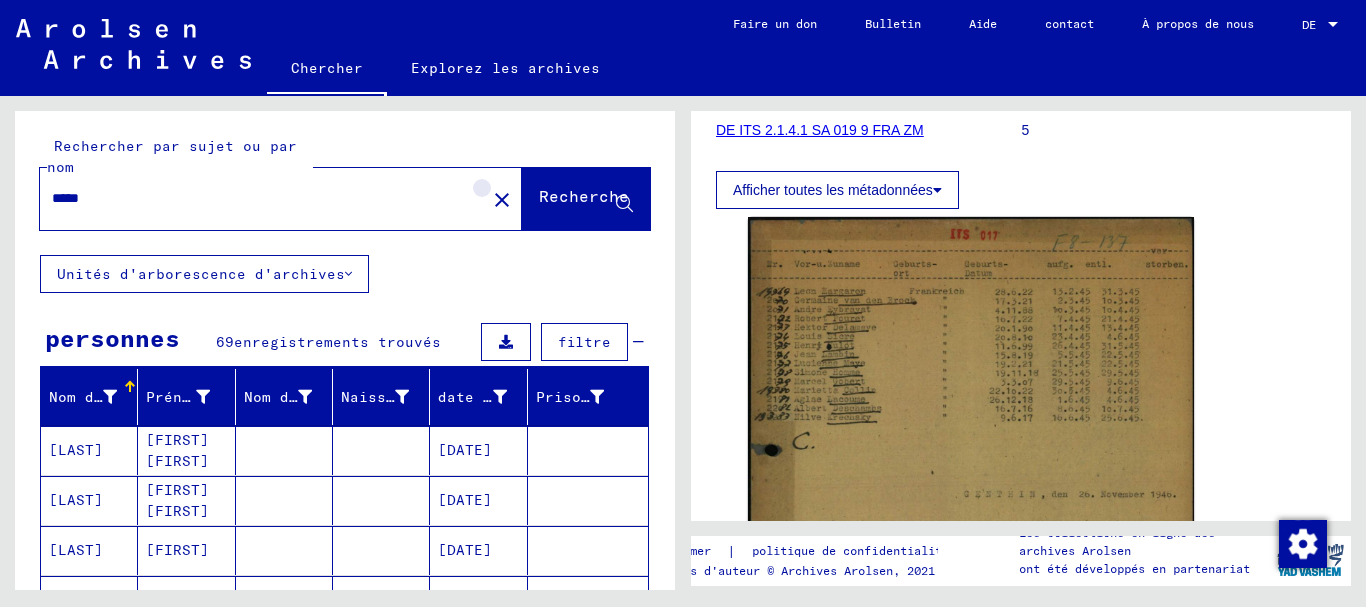 click on "close" 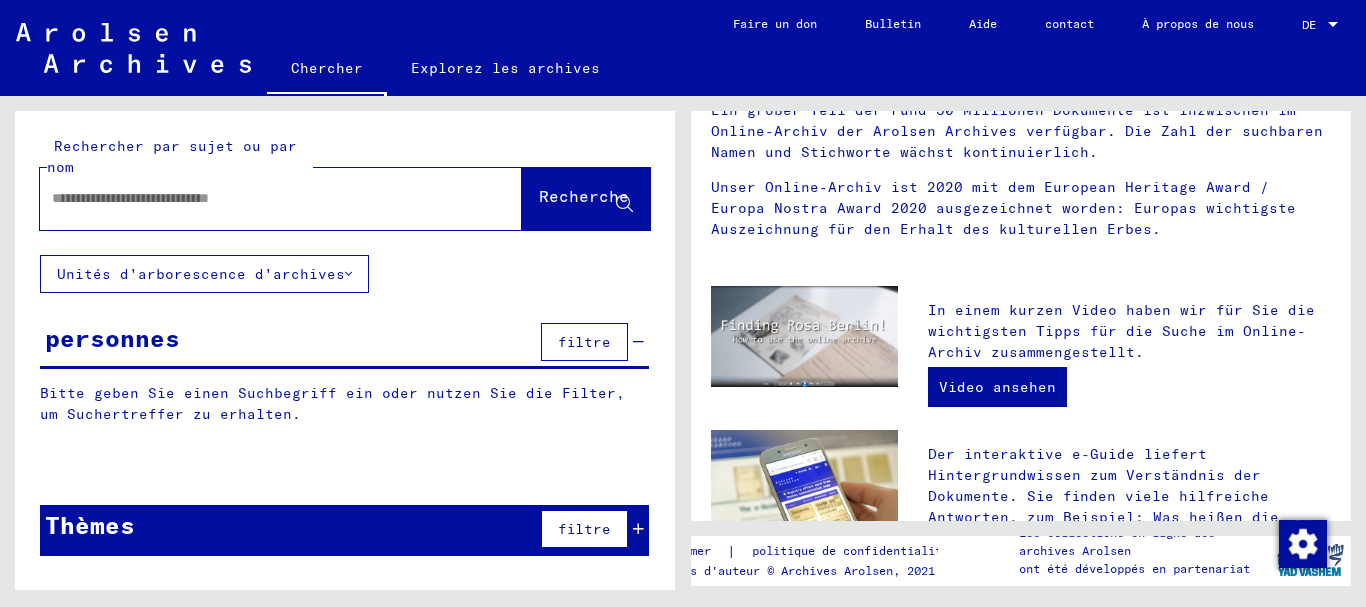 scroll, scrollTop: 0, scrollLeft: 0, axis: both 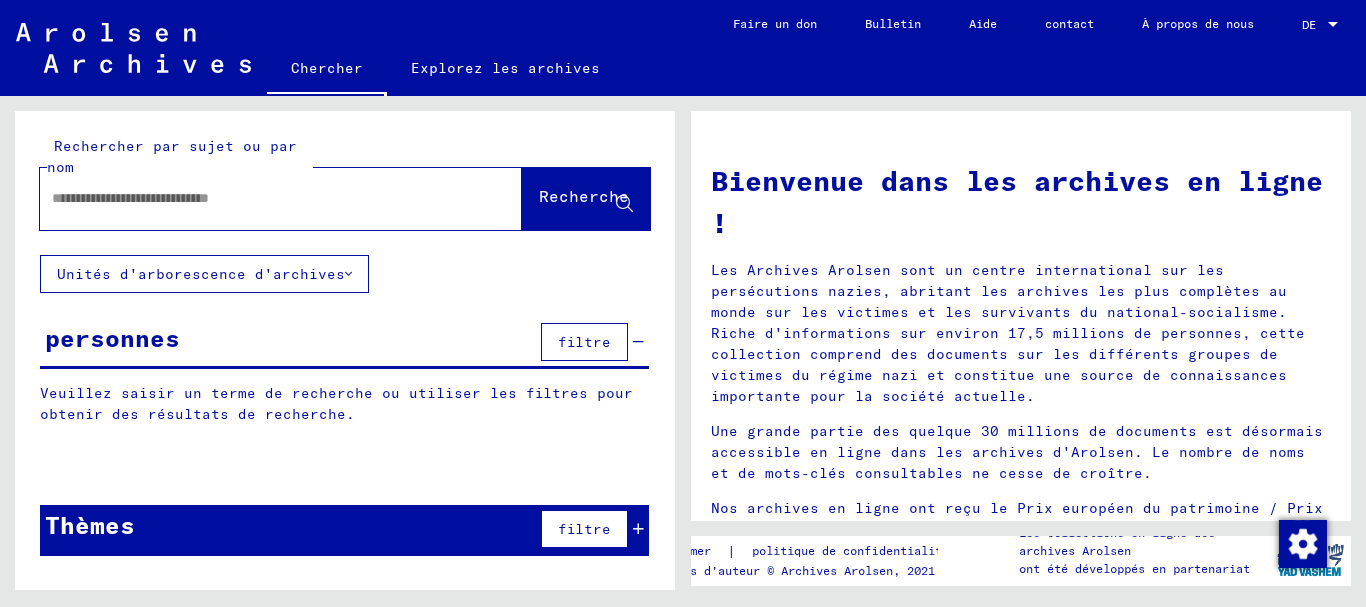 click at bounding box center [257, 198] 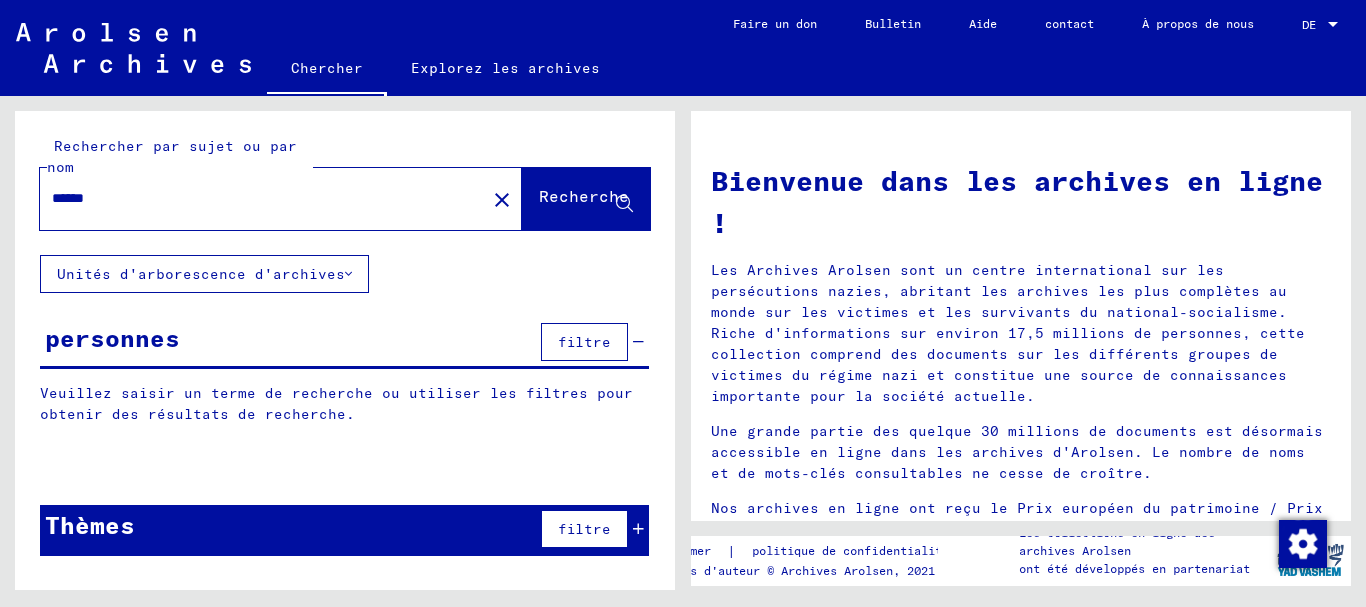 type on "******" 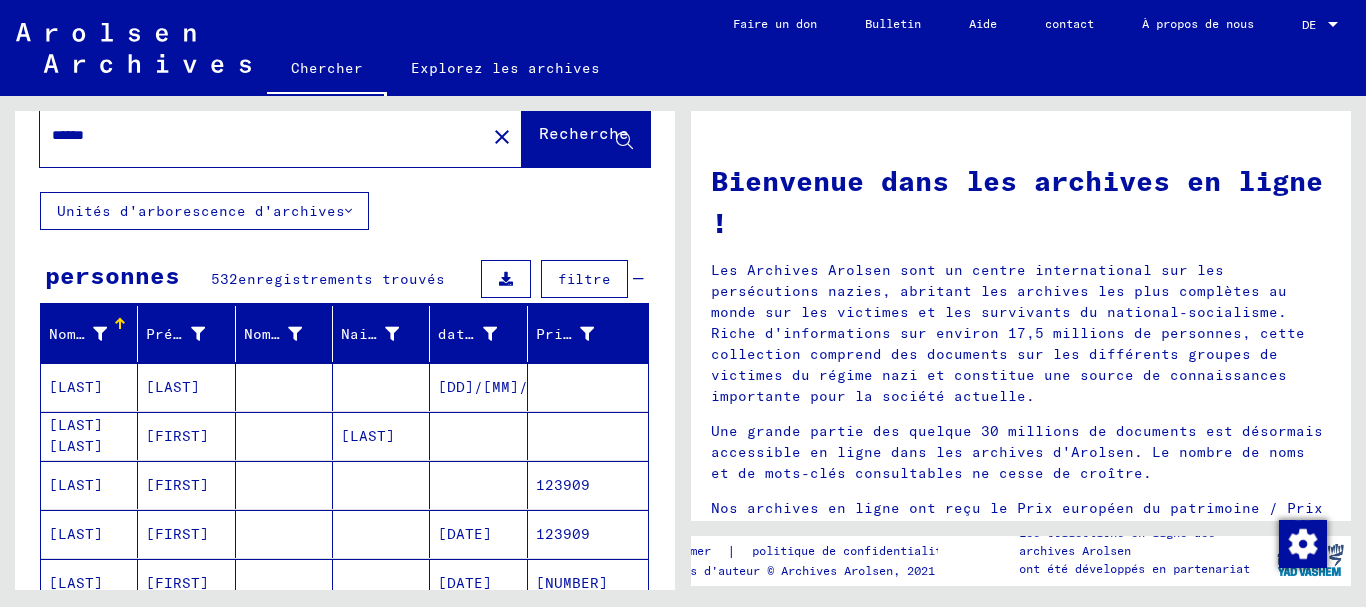 scroll, scrollTop: 200, scrollLeft: 0, axis: vertical 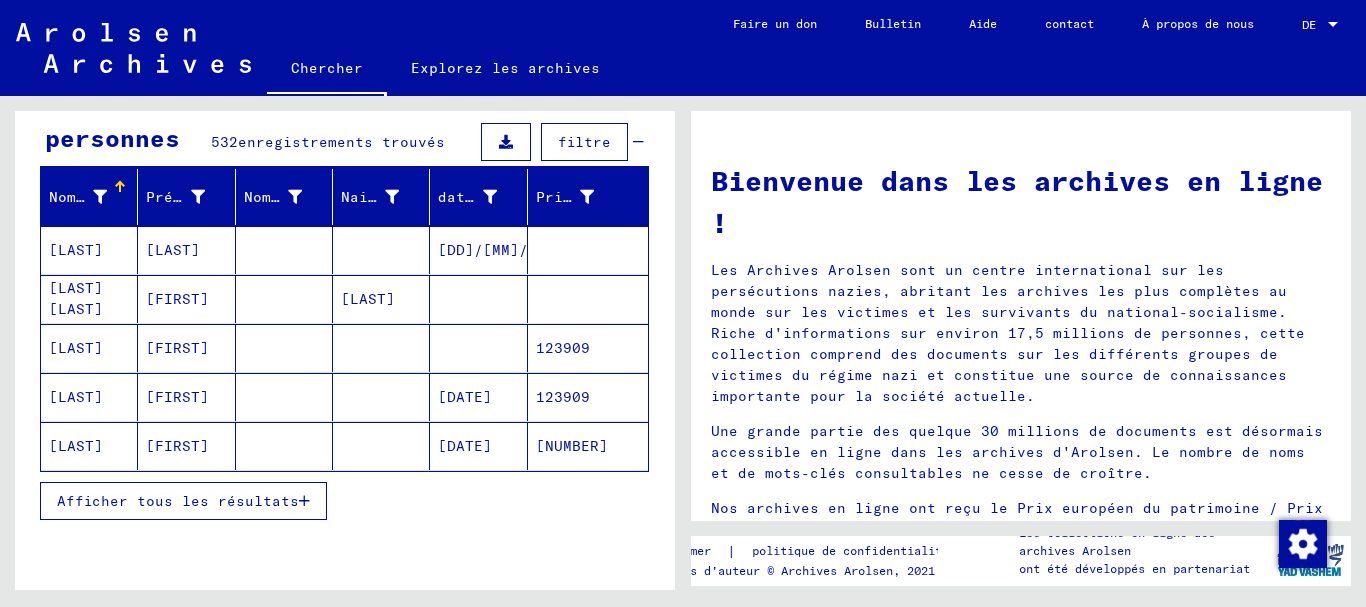 click on "Afficher tous les résultats" at bounding box center [178, 501] 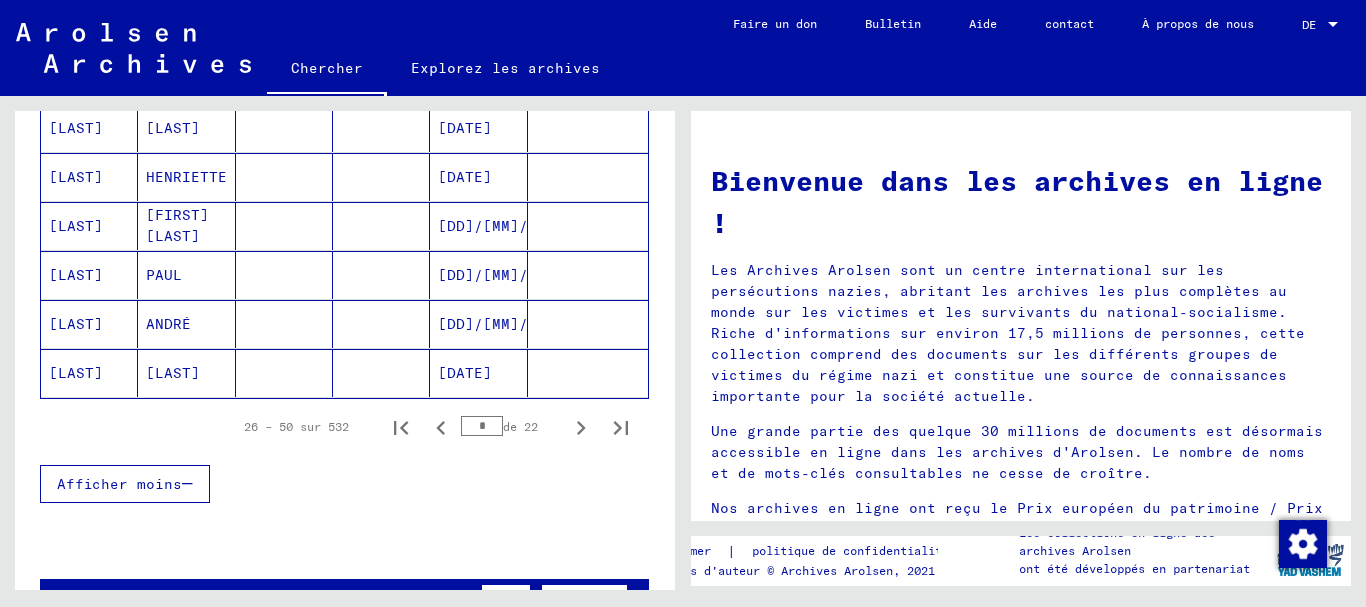 scroll, scrollTop: 1300, scrollLeft: 0, axis: vertical 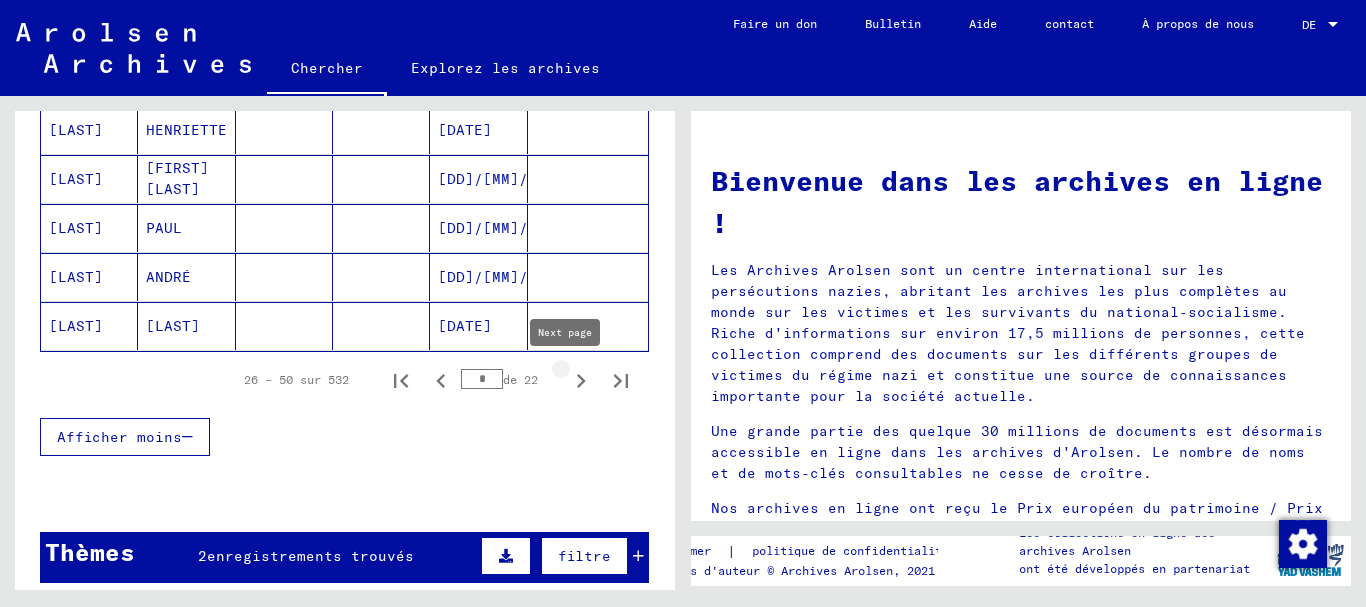 click 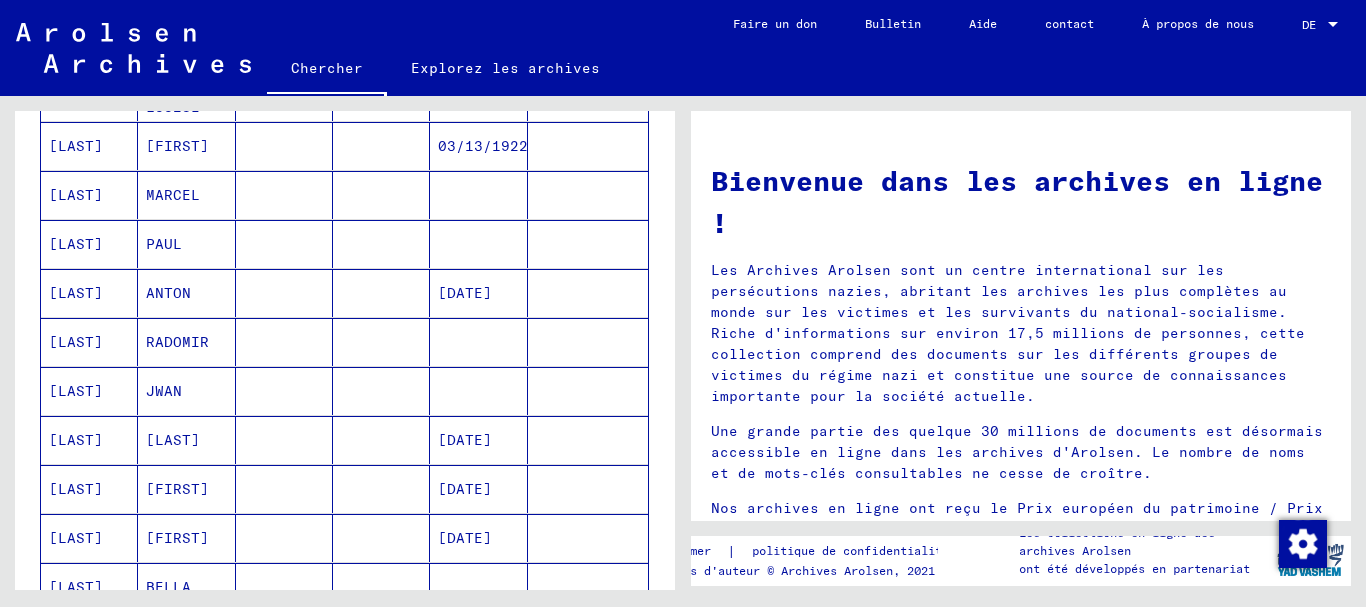 scroll, scrollTop: 0, scrollLeft: 0, axis: both 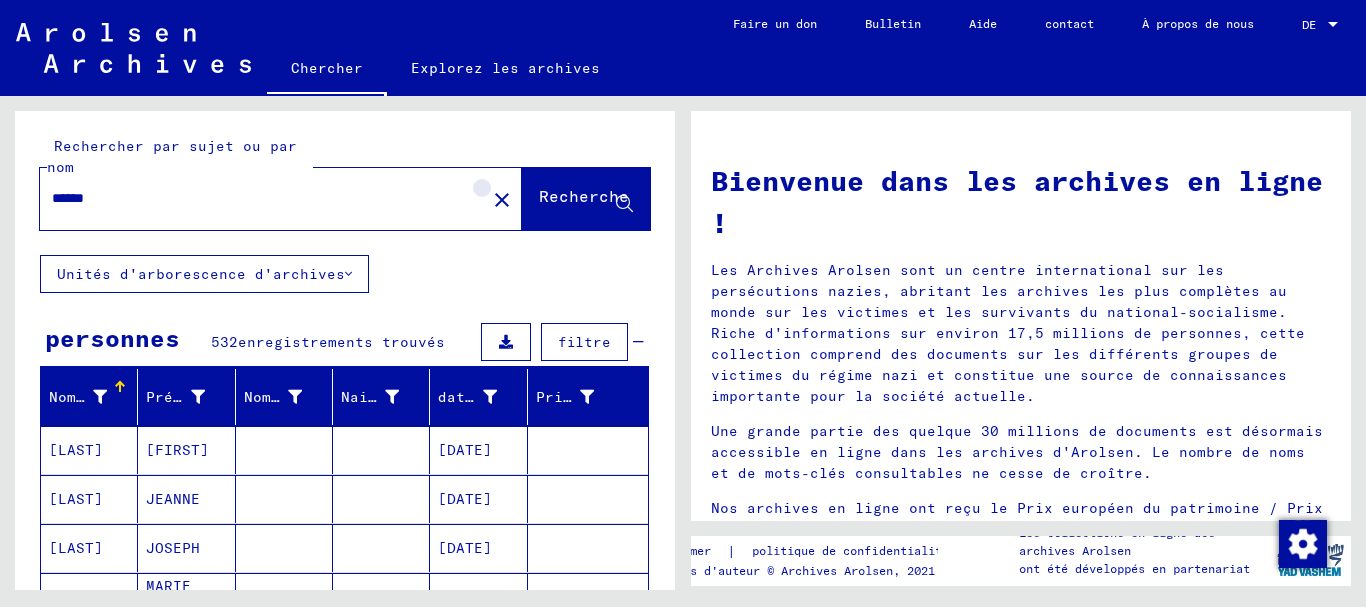 click on "close" 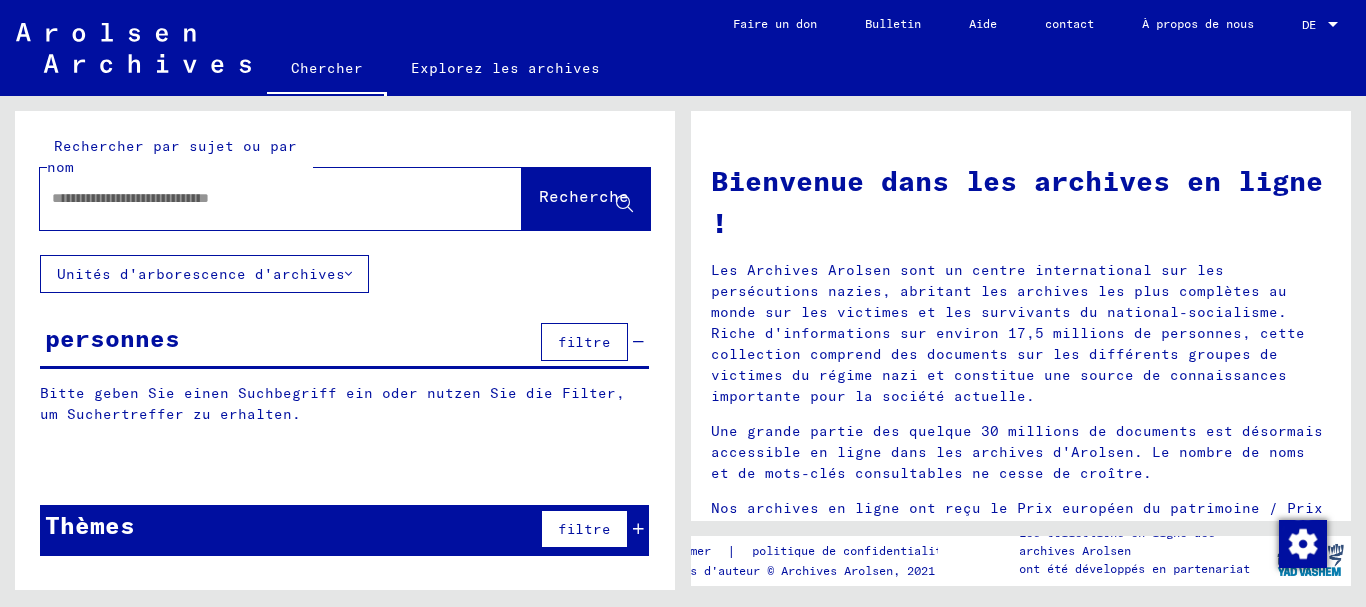click at bounding box center (257, 198) 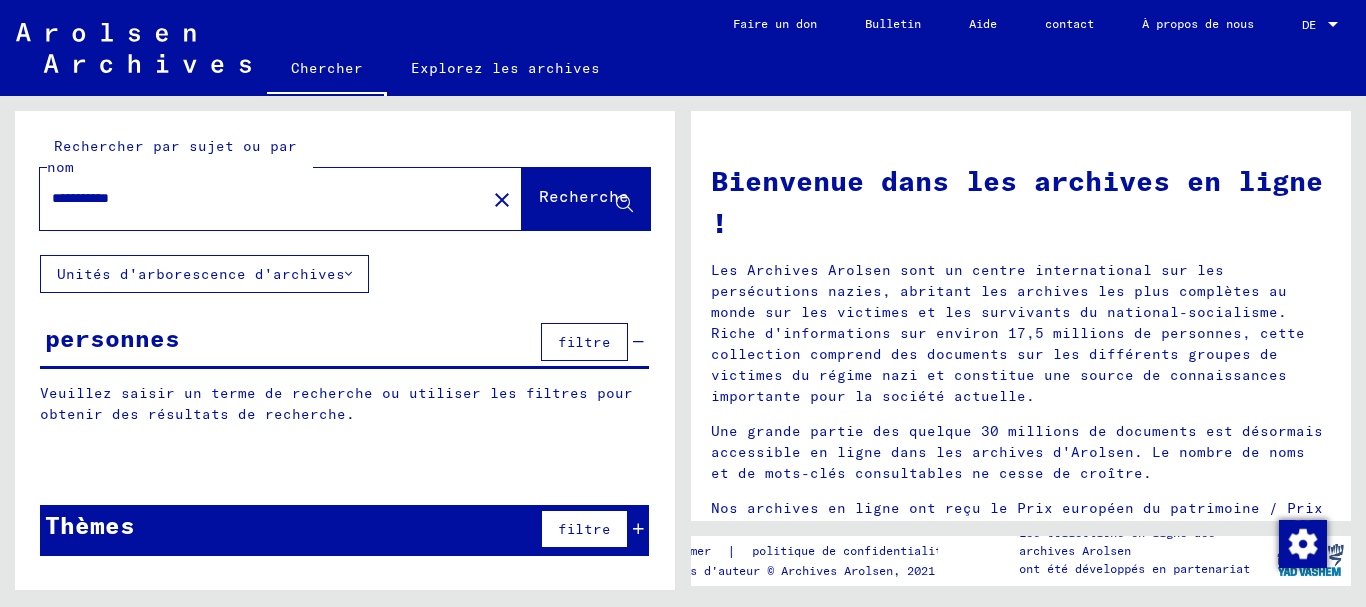 type on "**********" 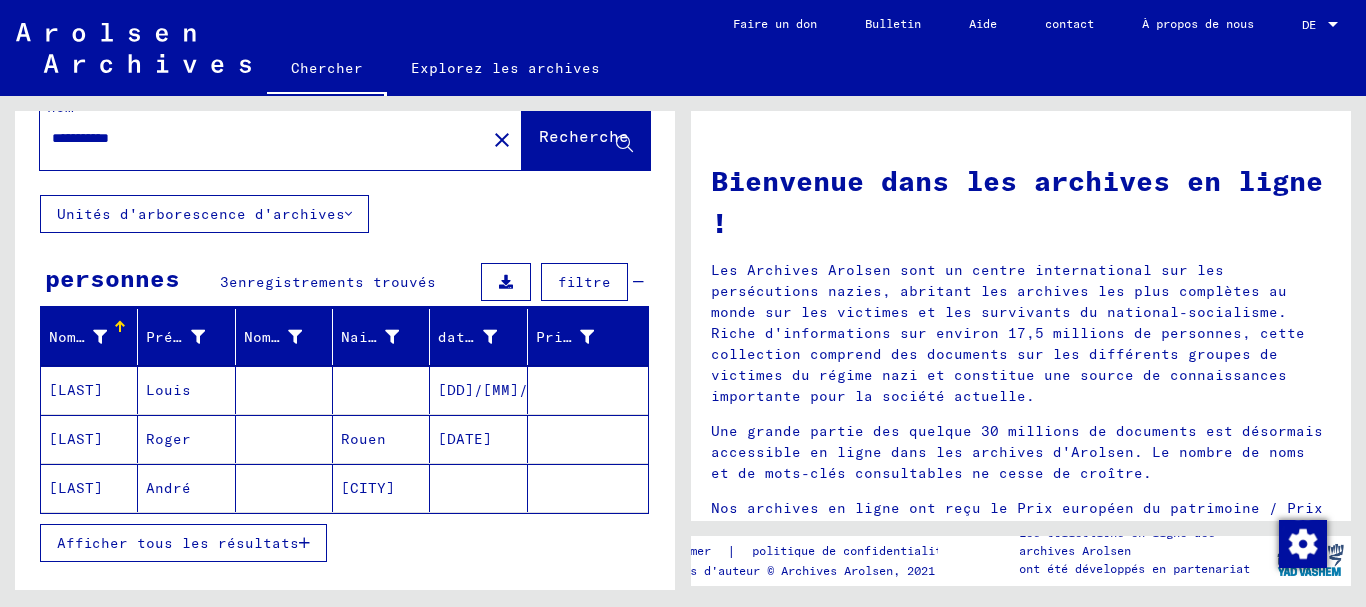 scroll, scrollTop: 100, scrollLeft: 0, axis: vertical 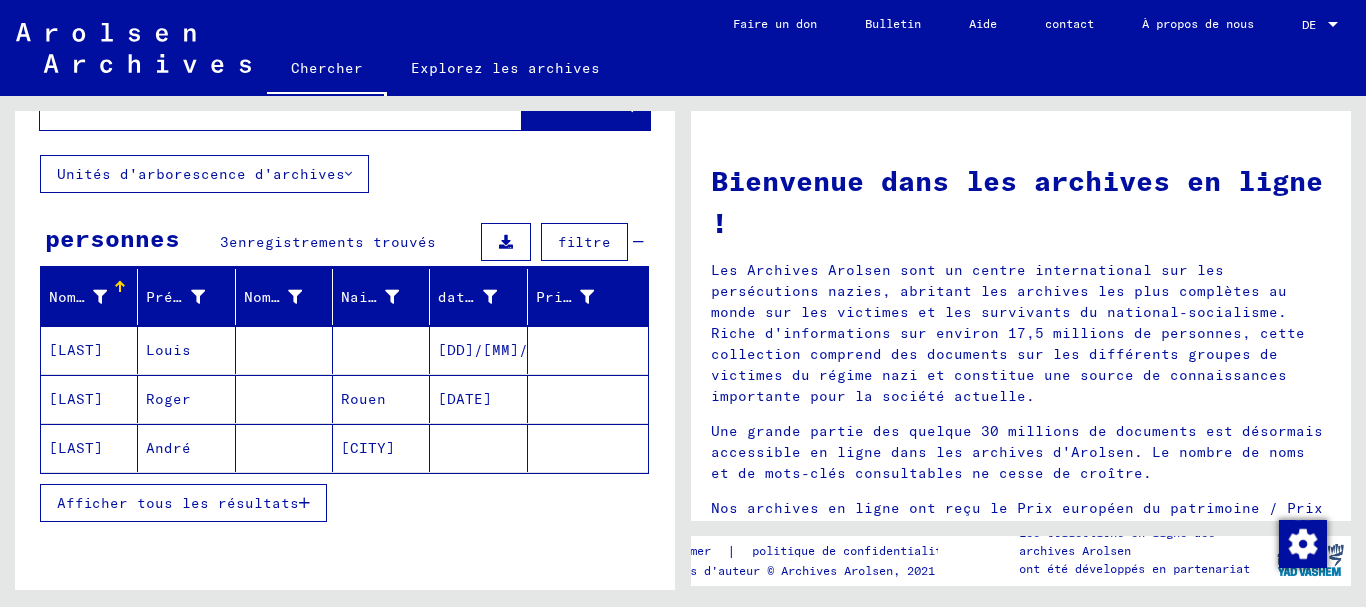 click on "Roger" at bounding box center [186, 448] 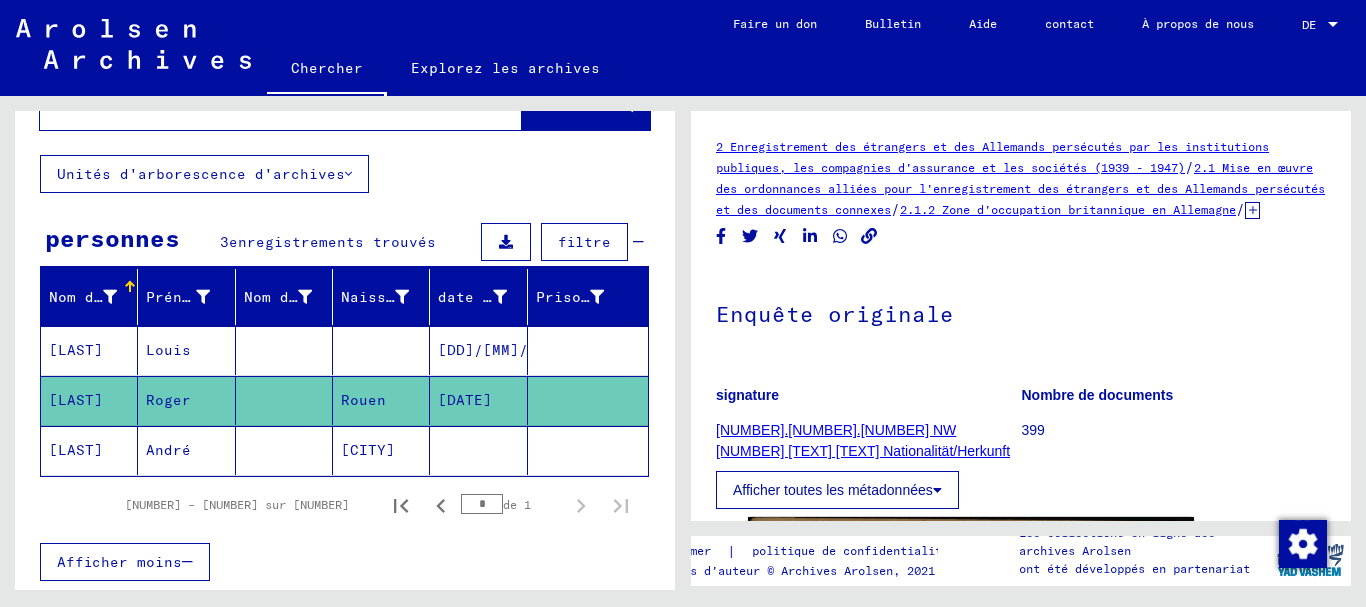 scroll, scrollTop: 200, scrollLeft: 0, axis: vertical 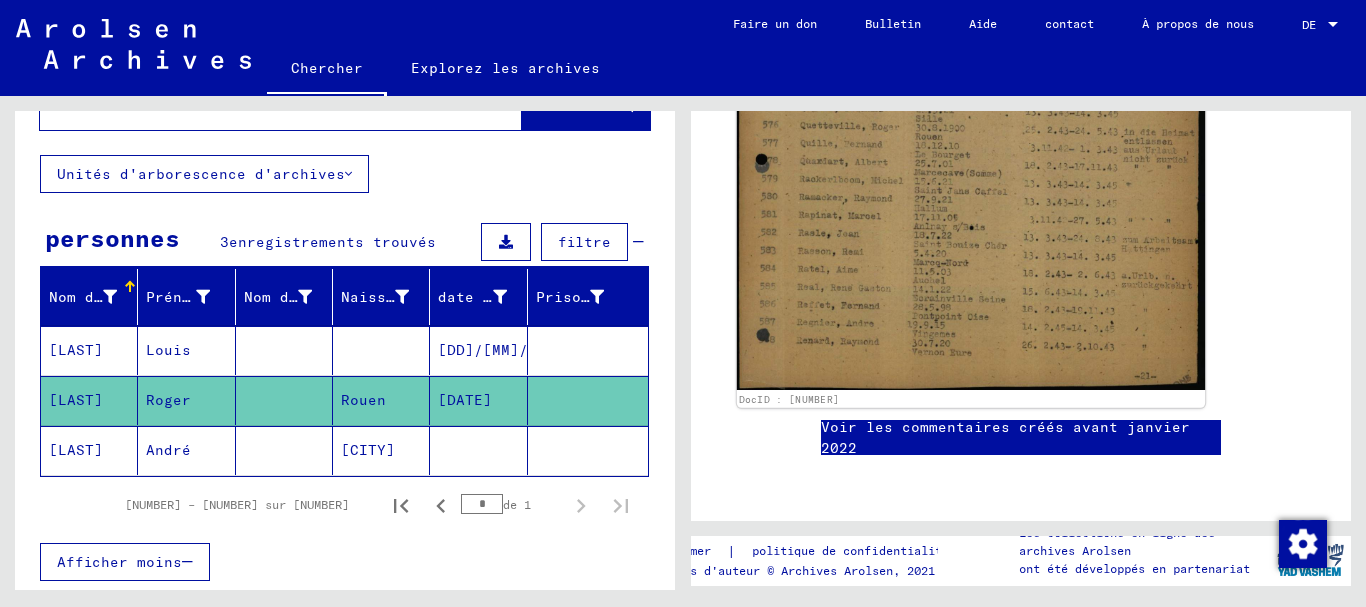click 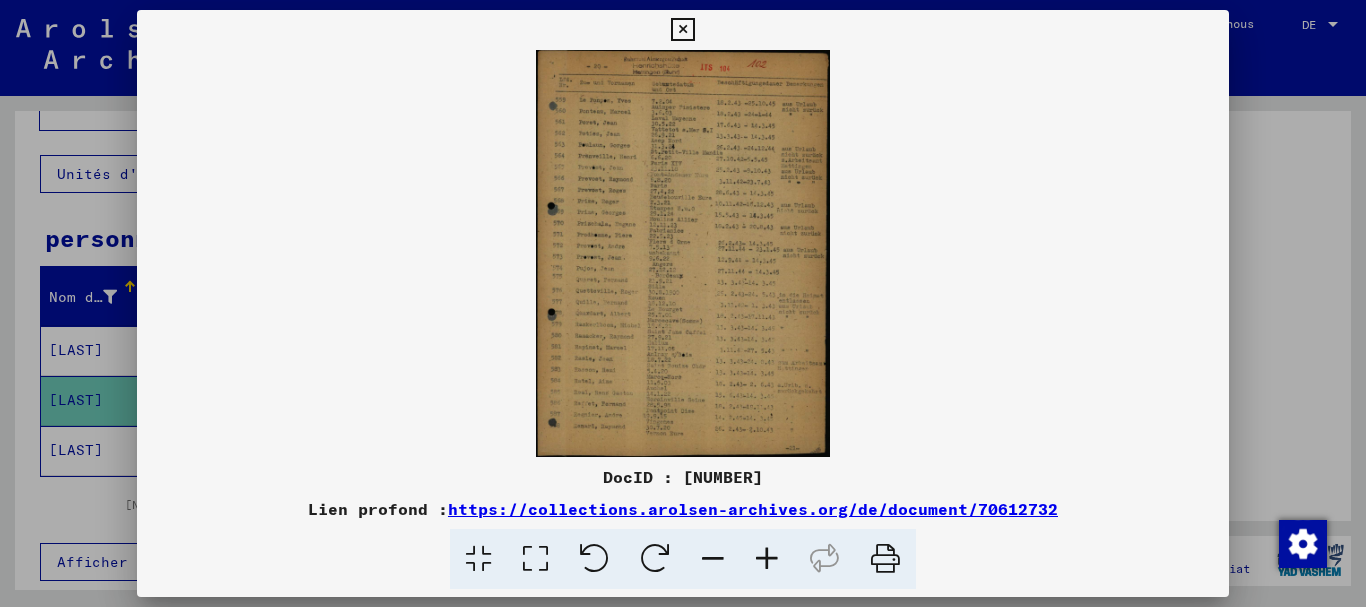 click at bounding box center (478, 559) 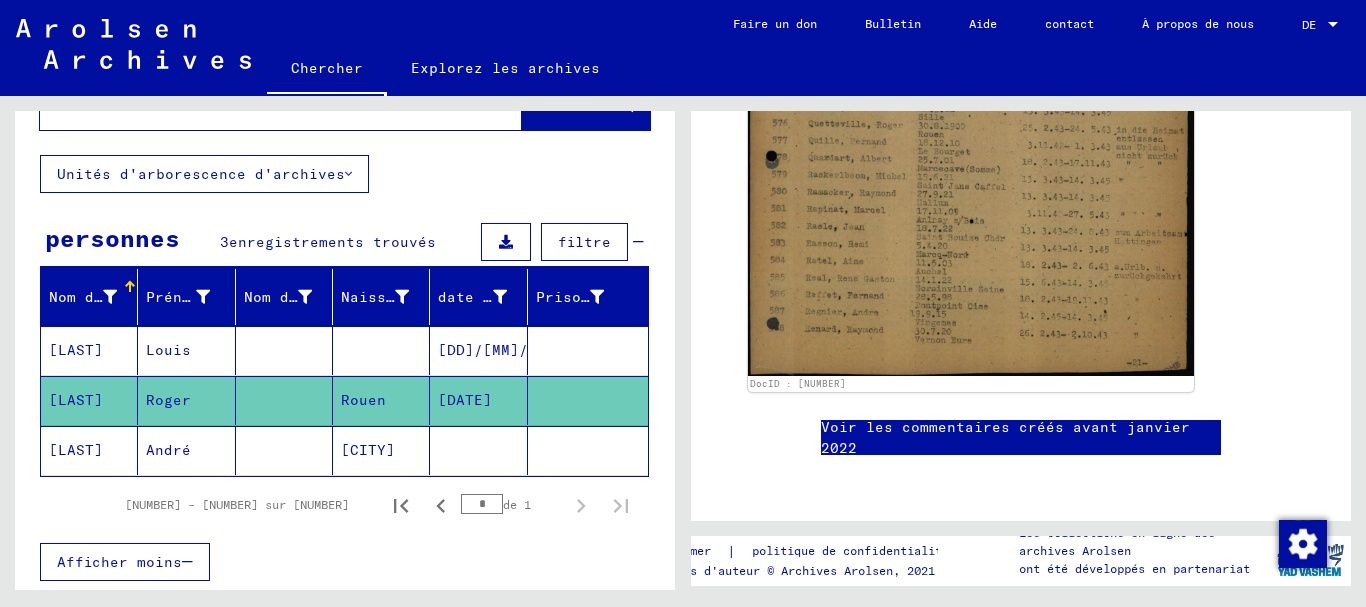 click on "[CITY]" 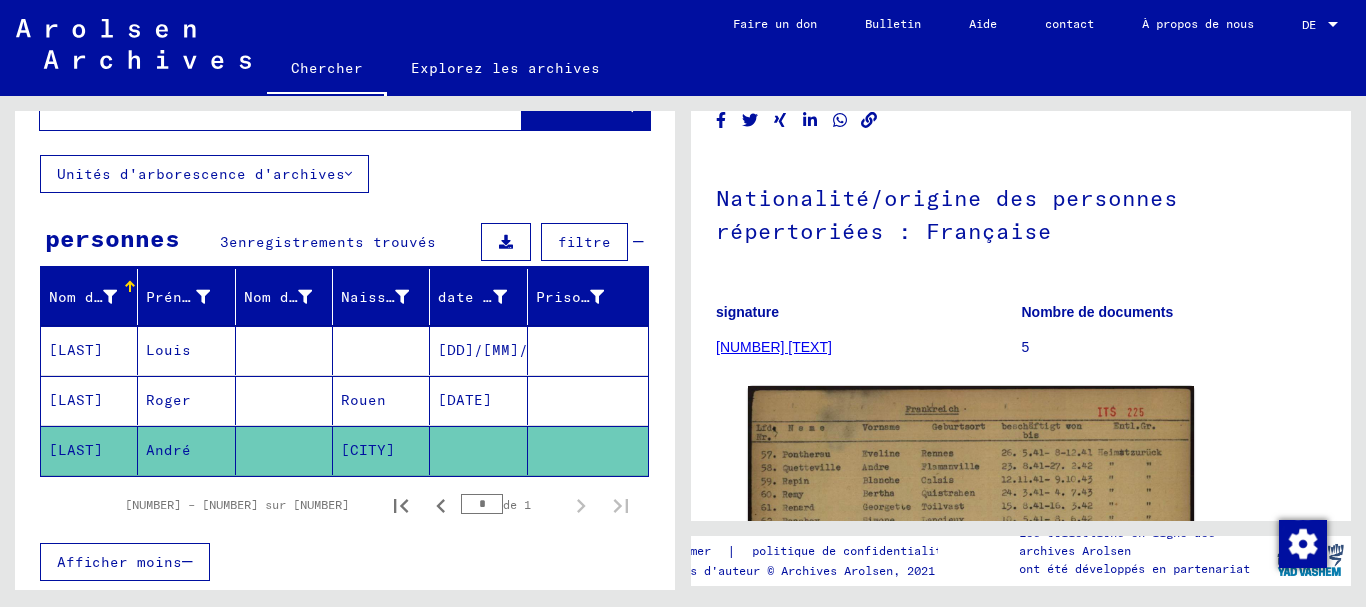 scroll, scrollTop: 300, scrollLeft: 0, axis: vertical 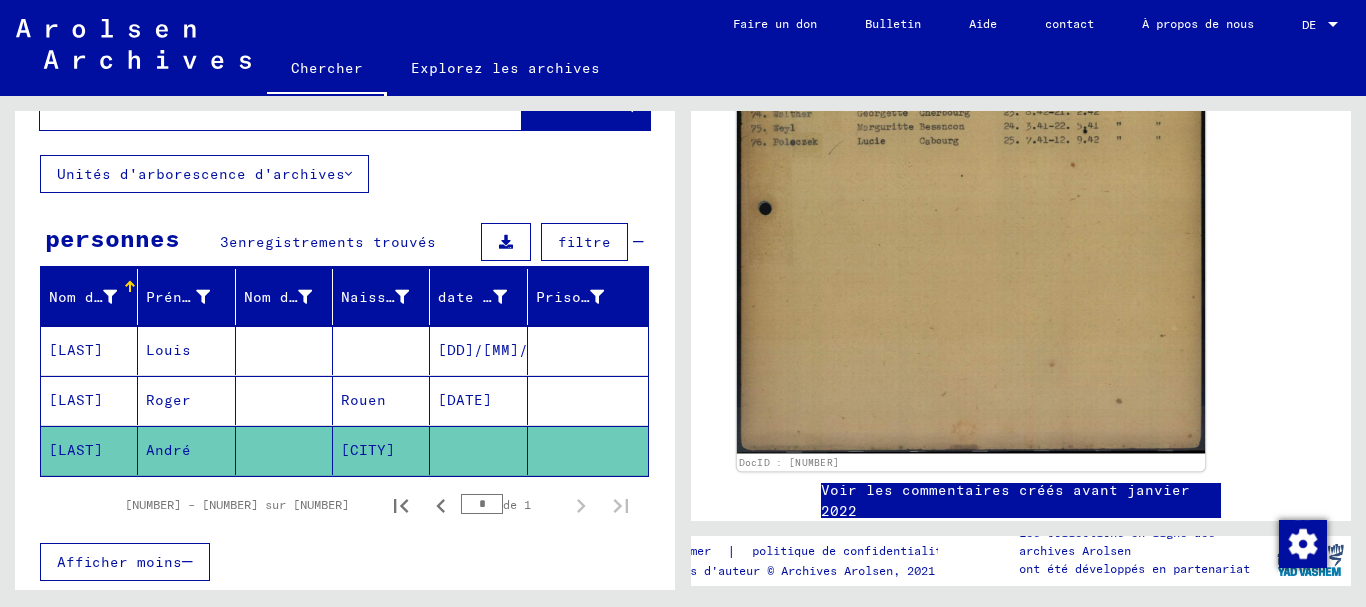 click 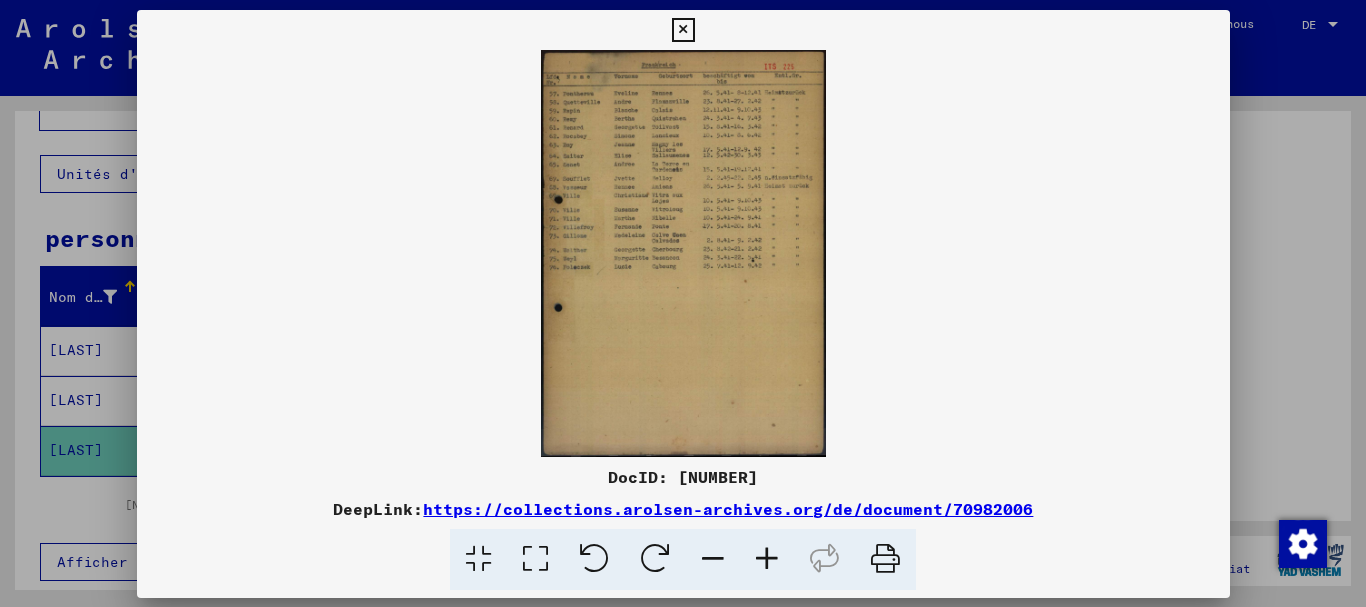 scroll, scrollTop: 699, scrollLeft: 0, axis: vertical 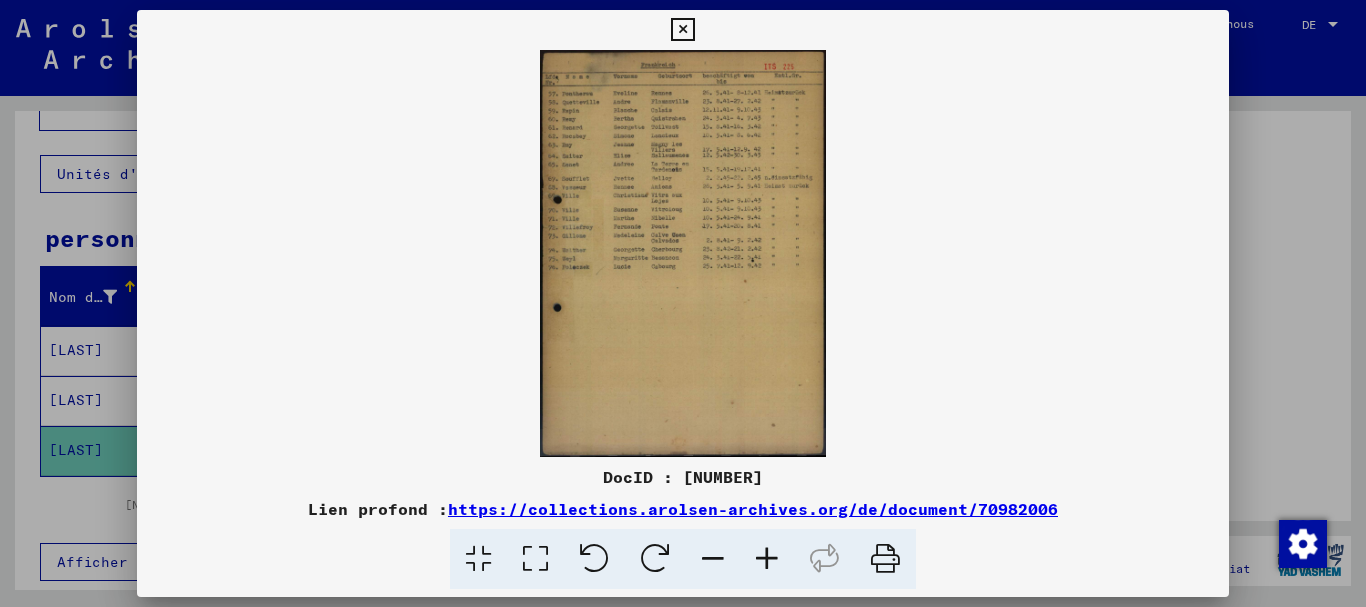 click at bounding box center (767, 559) 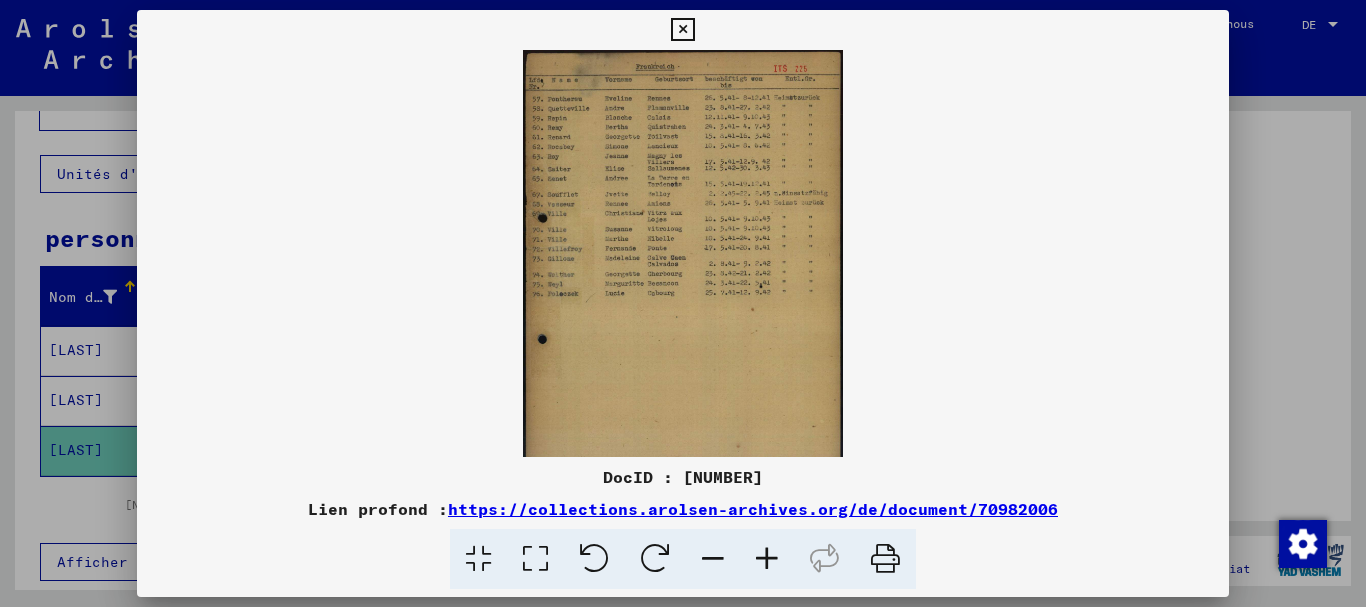 click at bounding box center [767, 559] 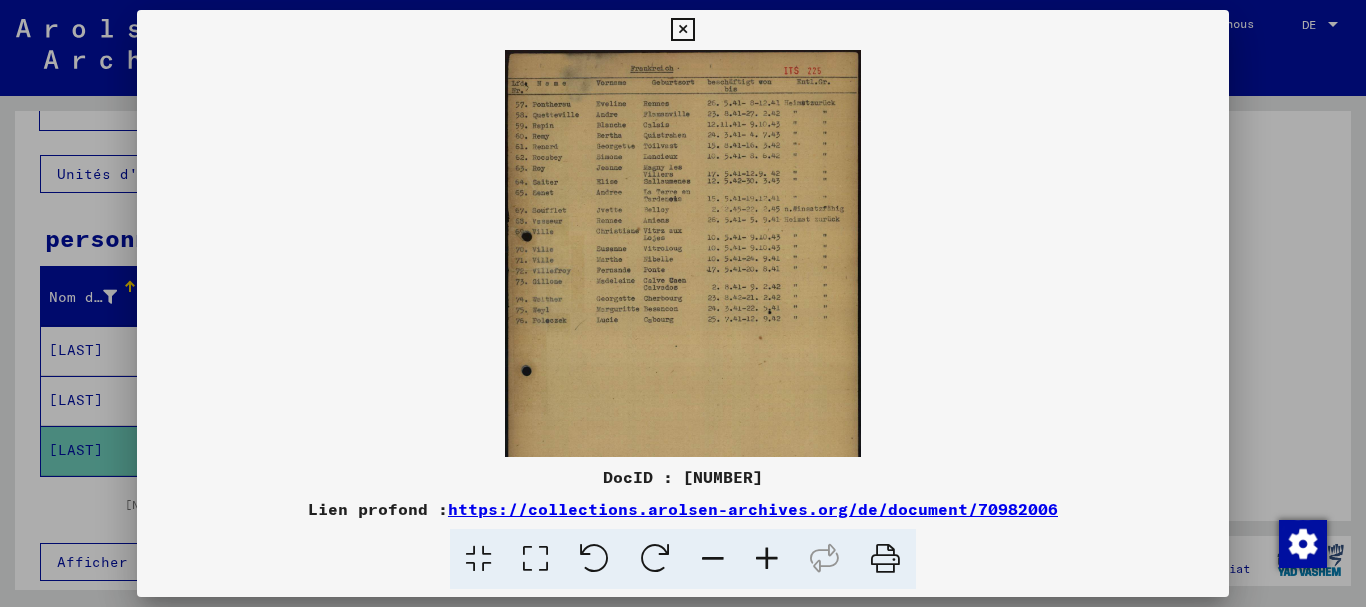 click at bounding box center [767, 559] 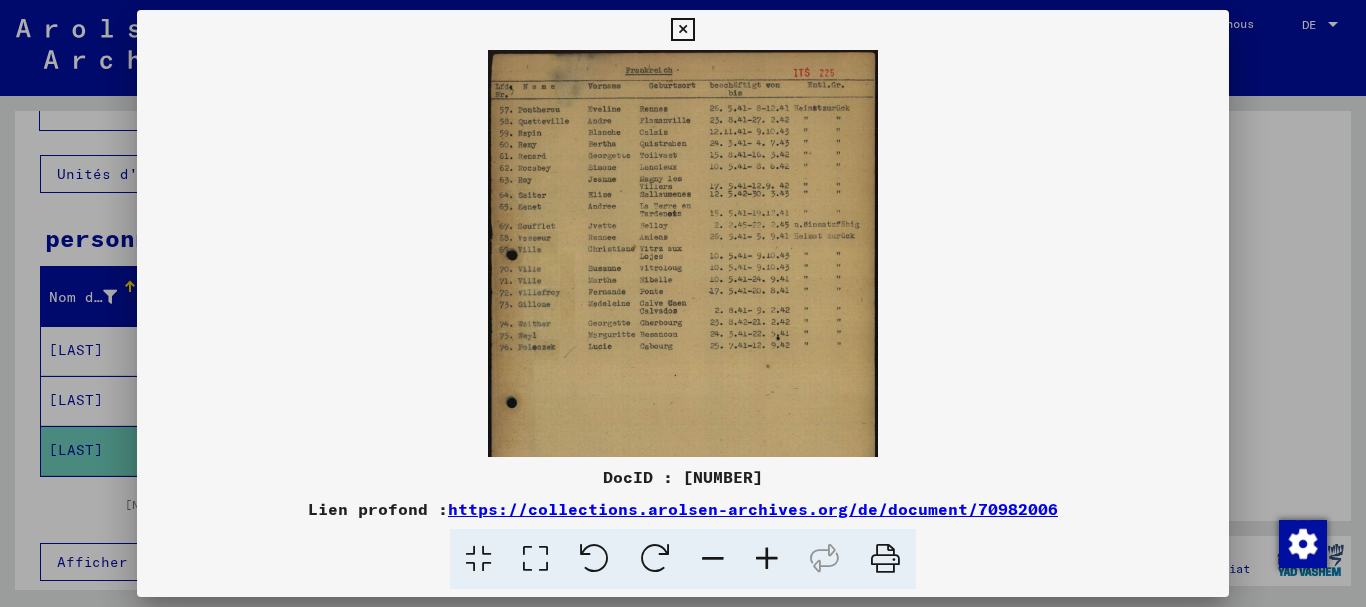 click at bounding box center [767, 559] 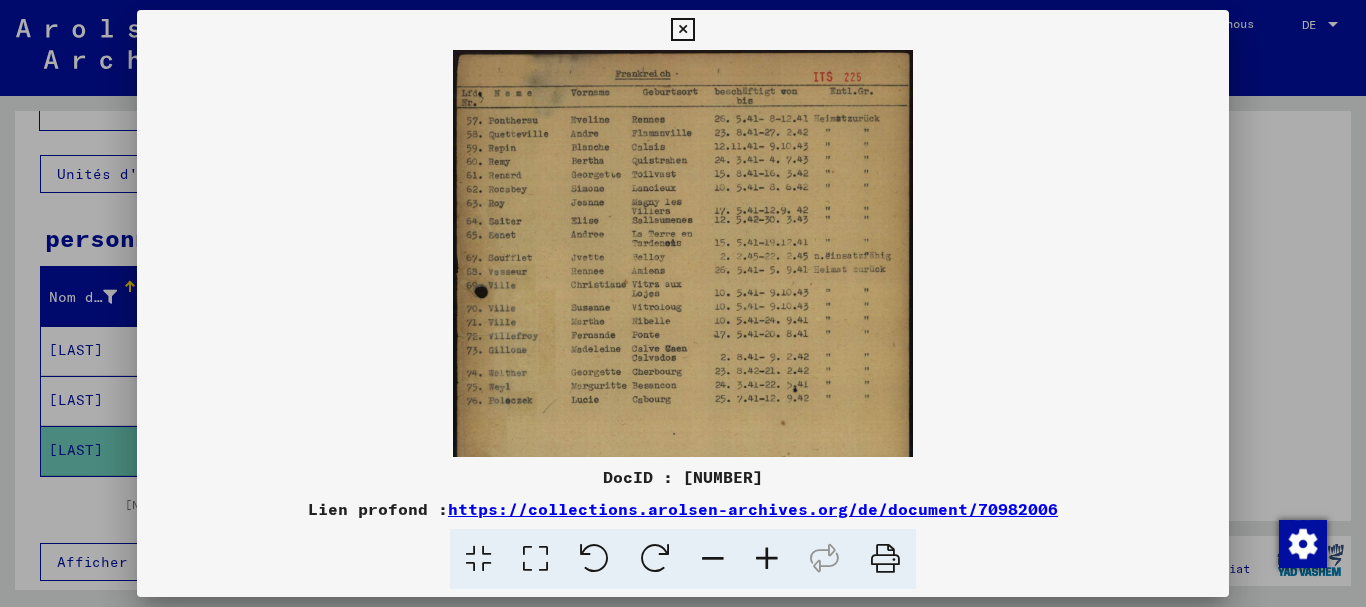 click at bounding box center [767, 559] 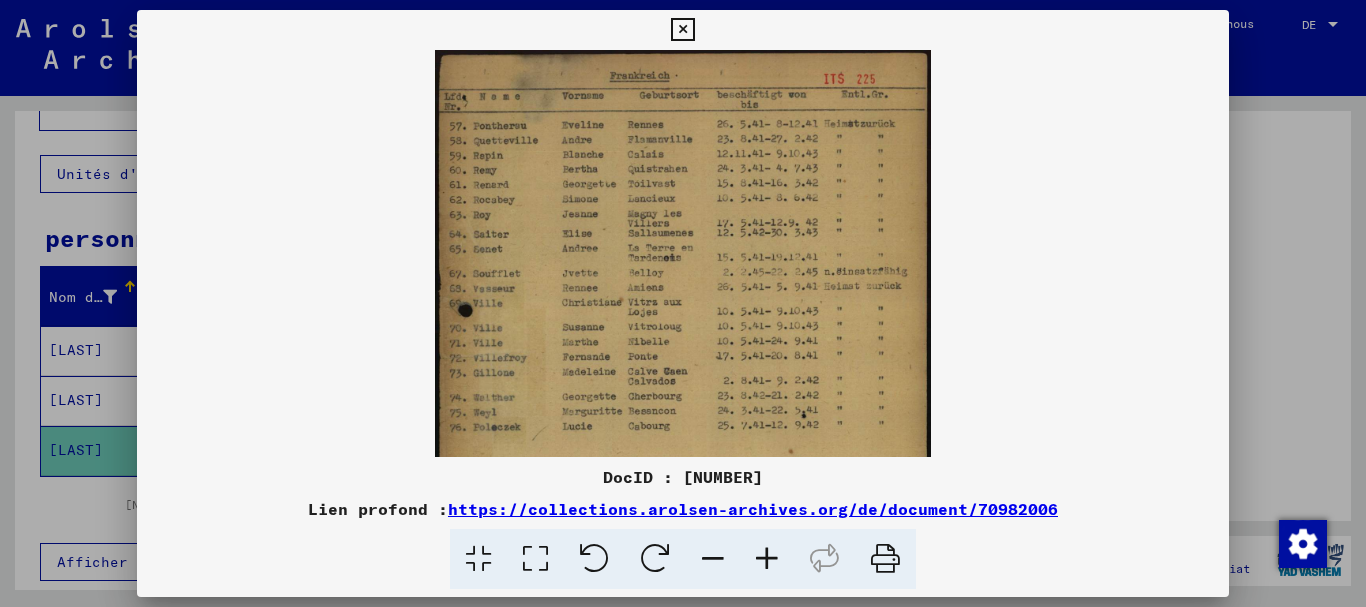 click at bounding box center [767, 559] 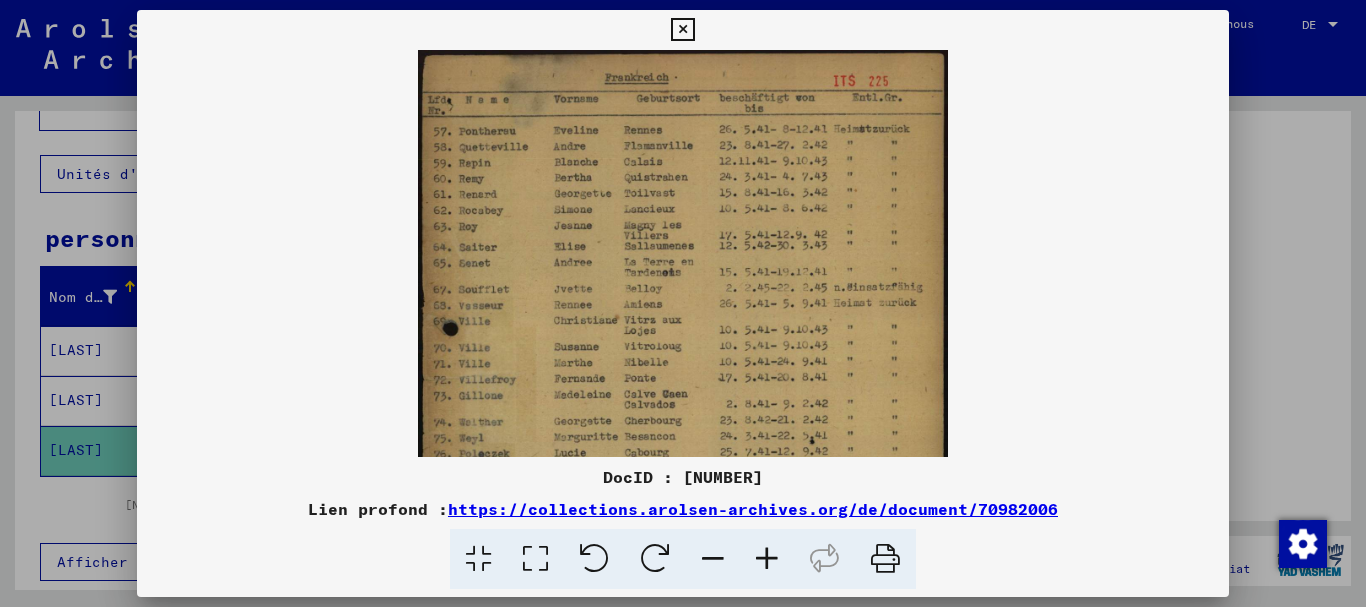 click at bounding box center (767, 559) 